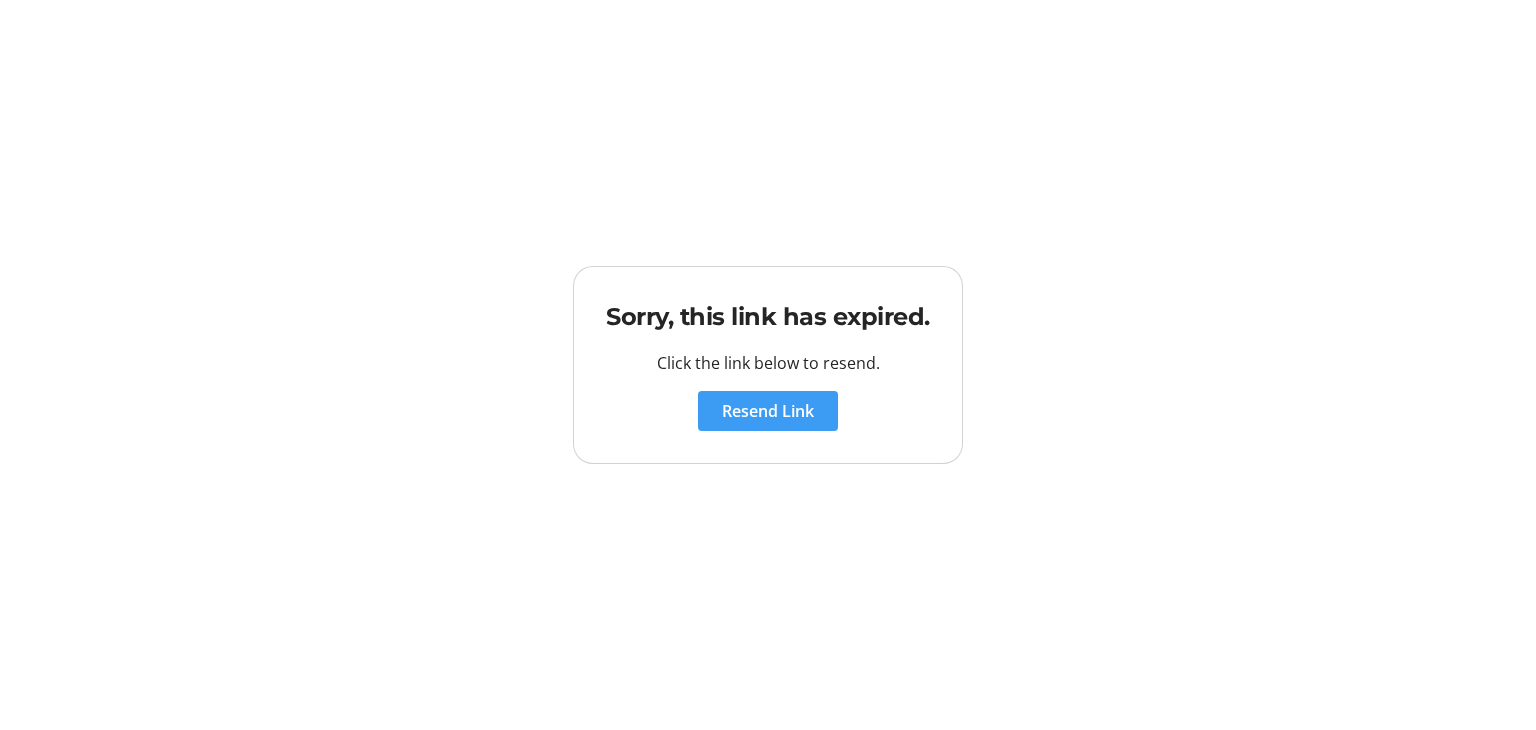 click at bounding box center (768, 411) 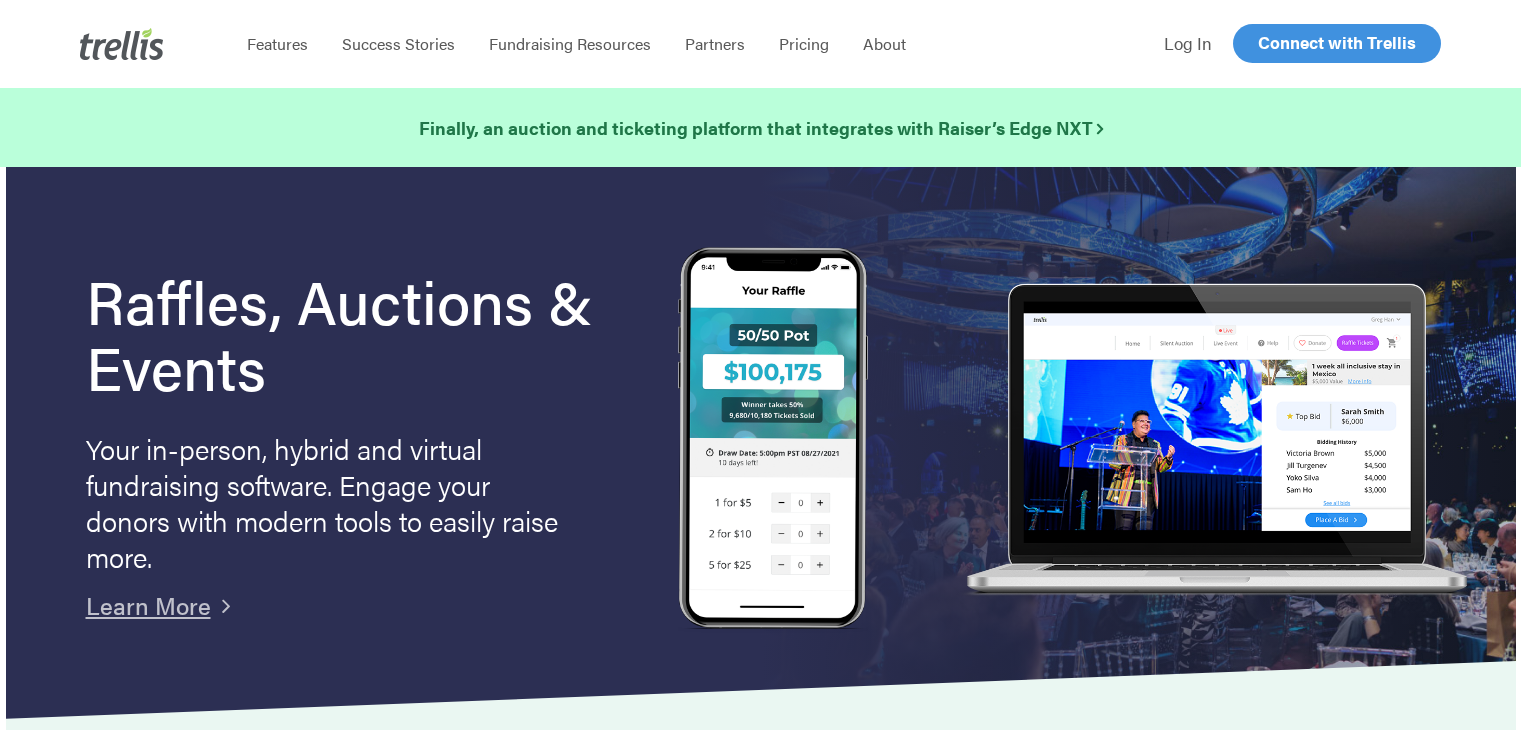 scroll, scrollTop: 0, scrollLeft: 0, axis: both 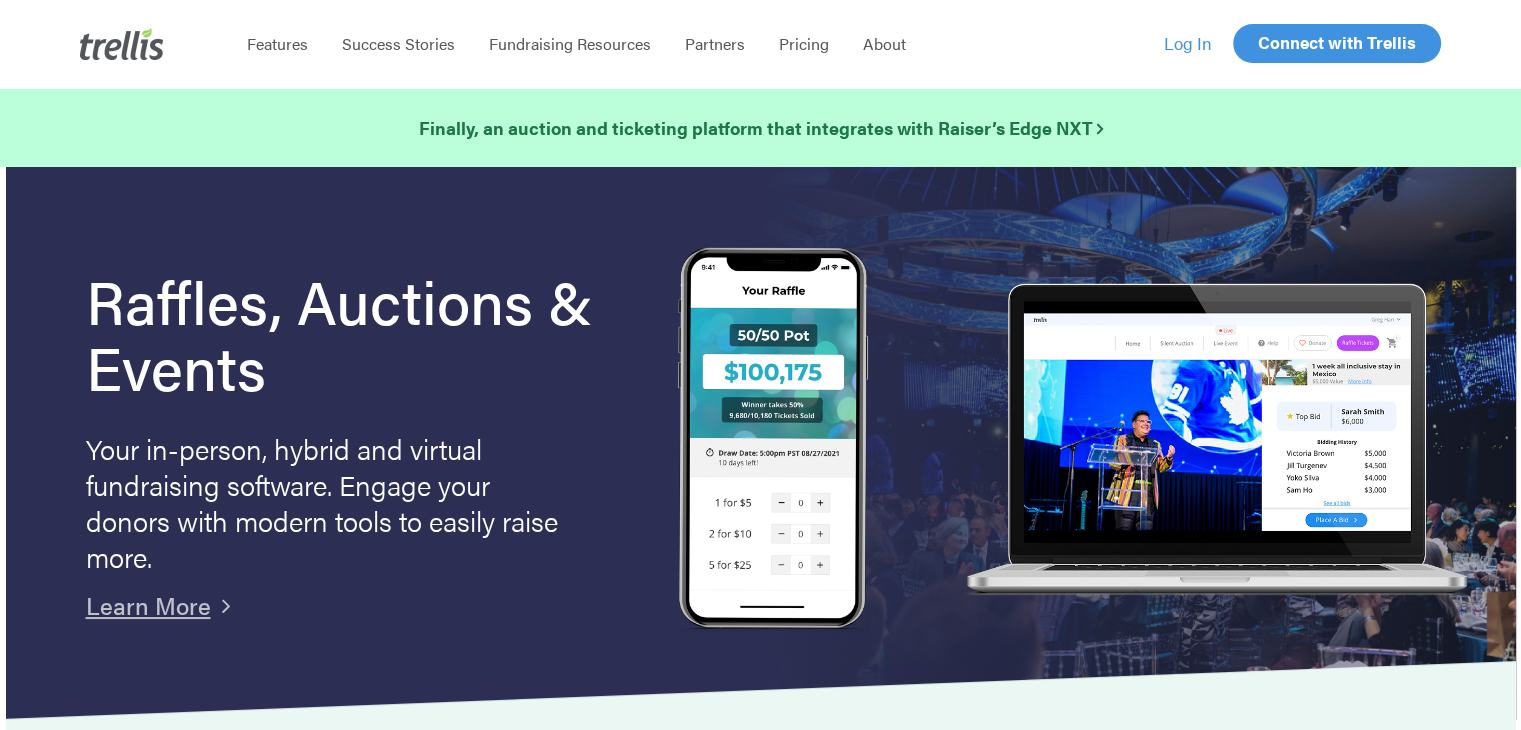 click on "Log In" at bounding box center (1188, 43) 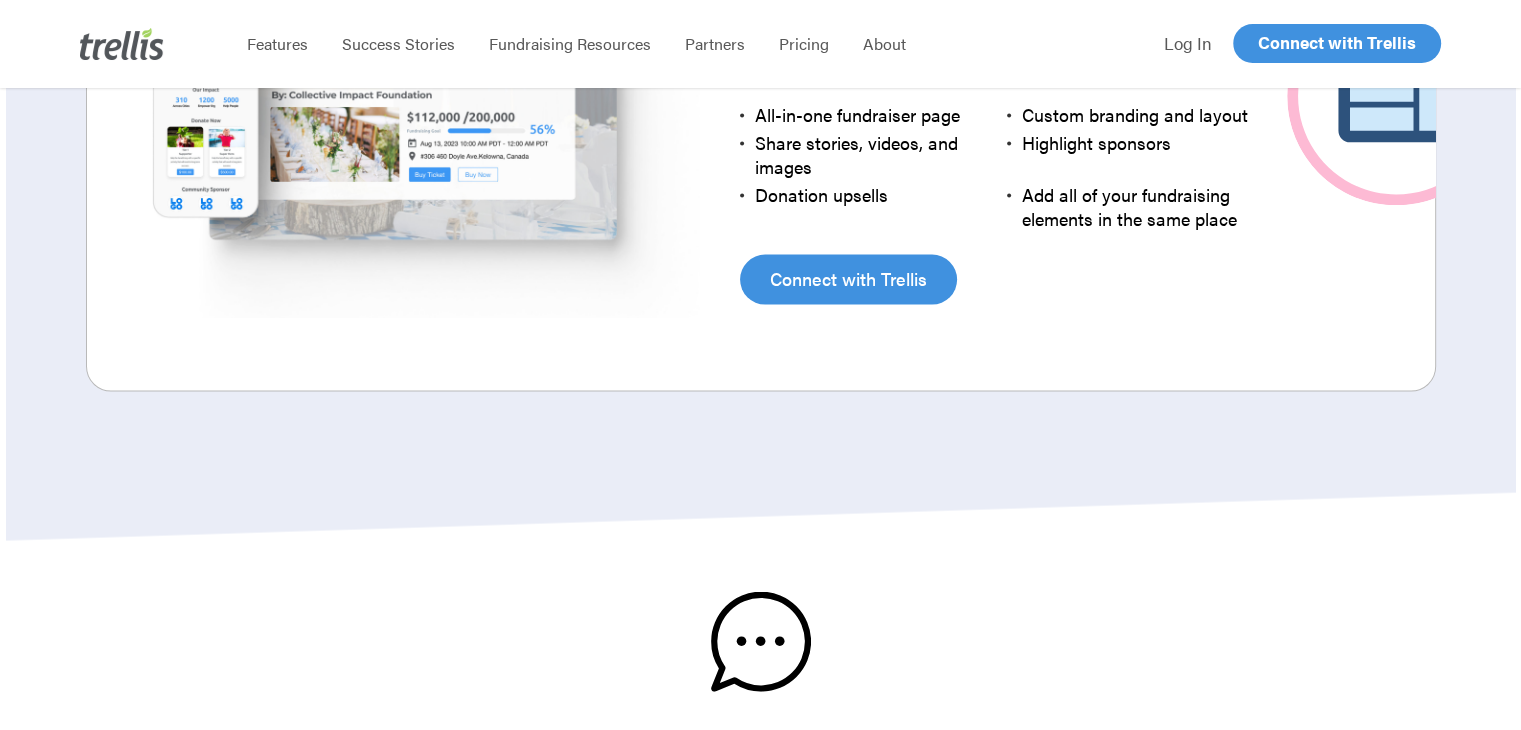 scroll, scrollTop: 4224, scrollLeft: 0, axis: vertical 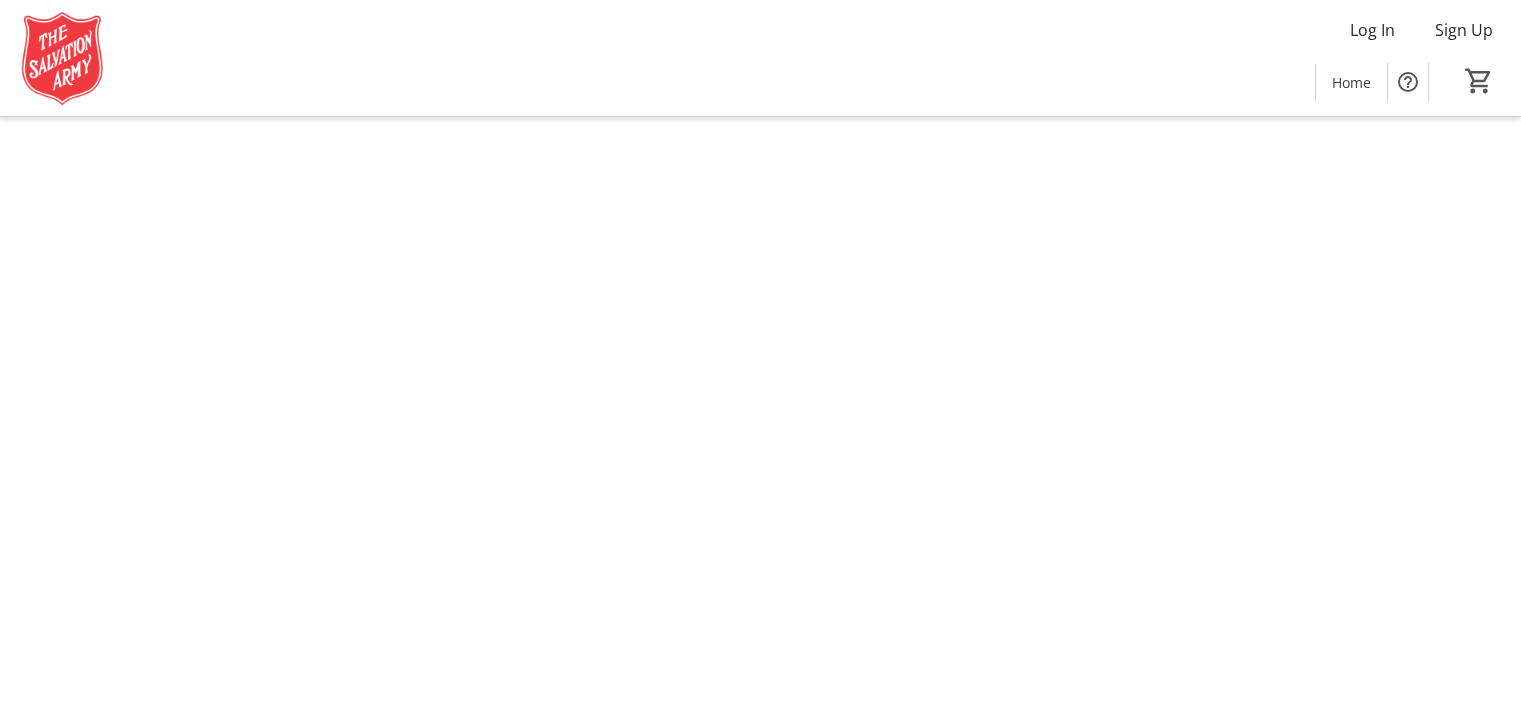 click at bounding box center [761, 357] 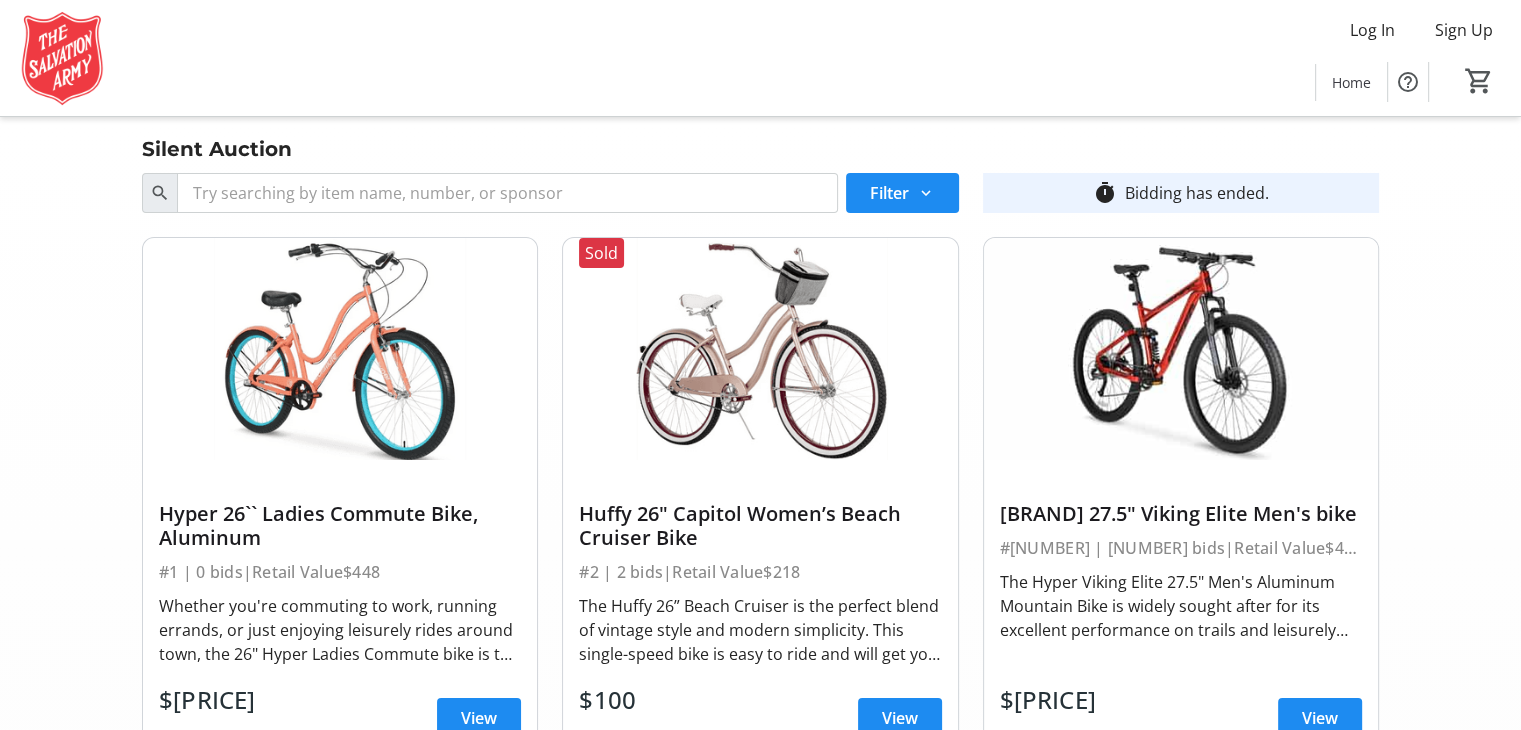 scroll, scrollTop: 0, scrollLeft: 0, axis: both 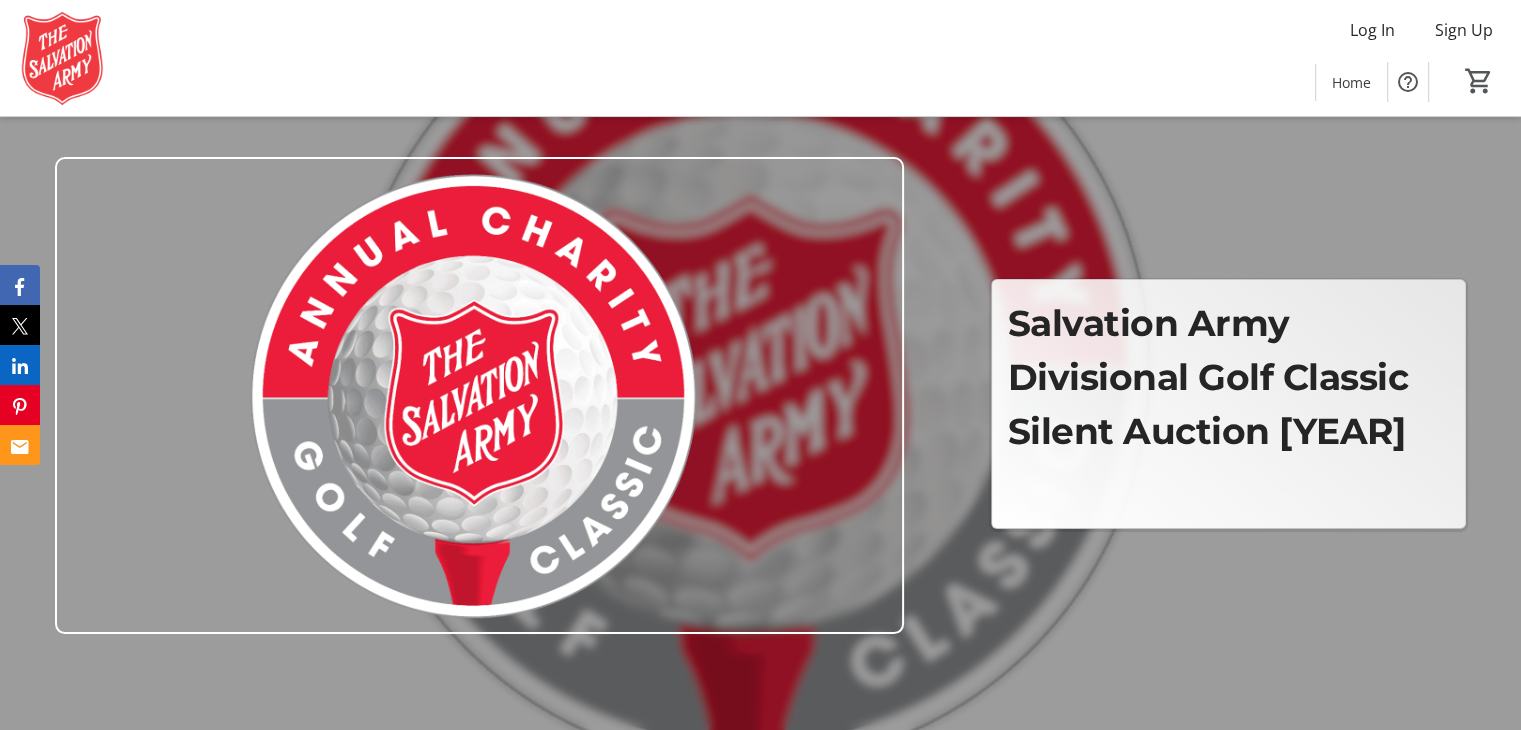 click at bounding box center (479, 396) 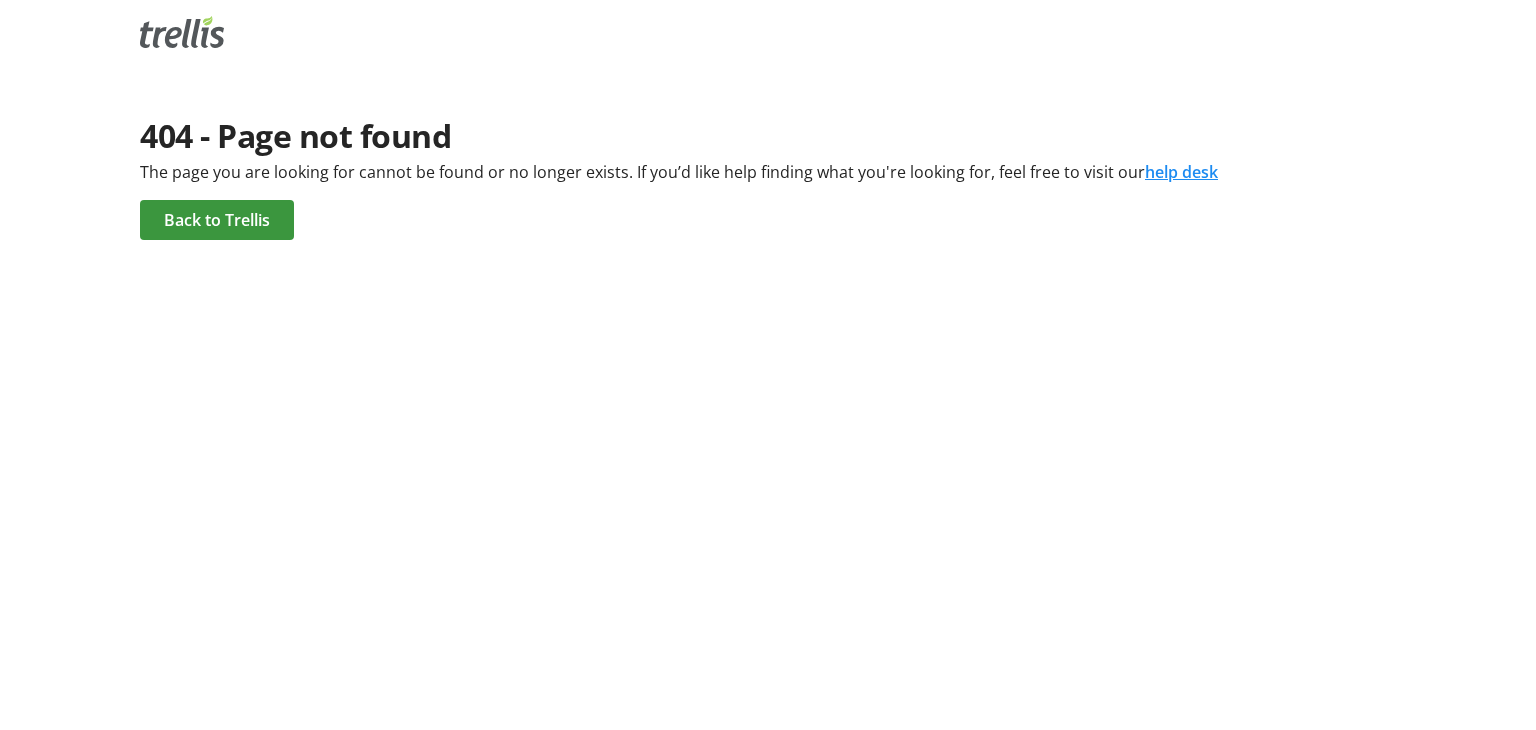 scroll, scrollTop: 0, scrollLeft: 0, axis: both 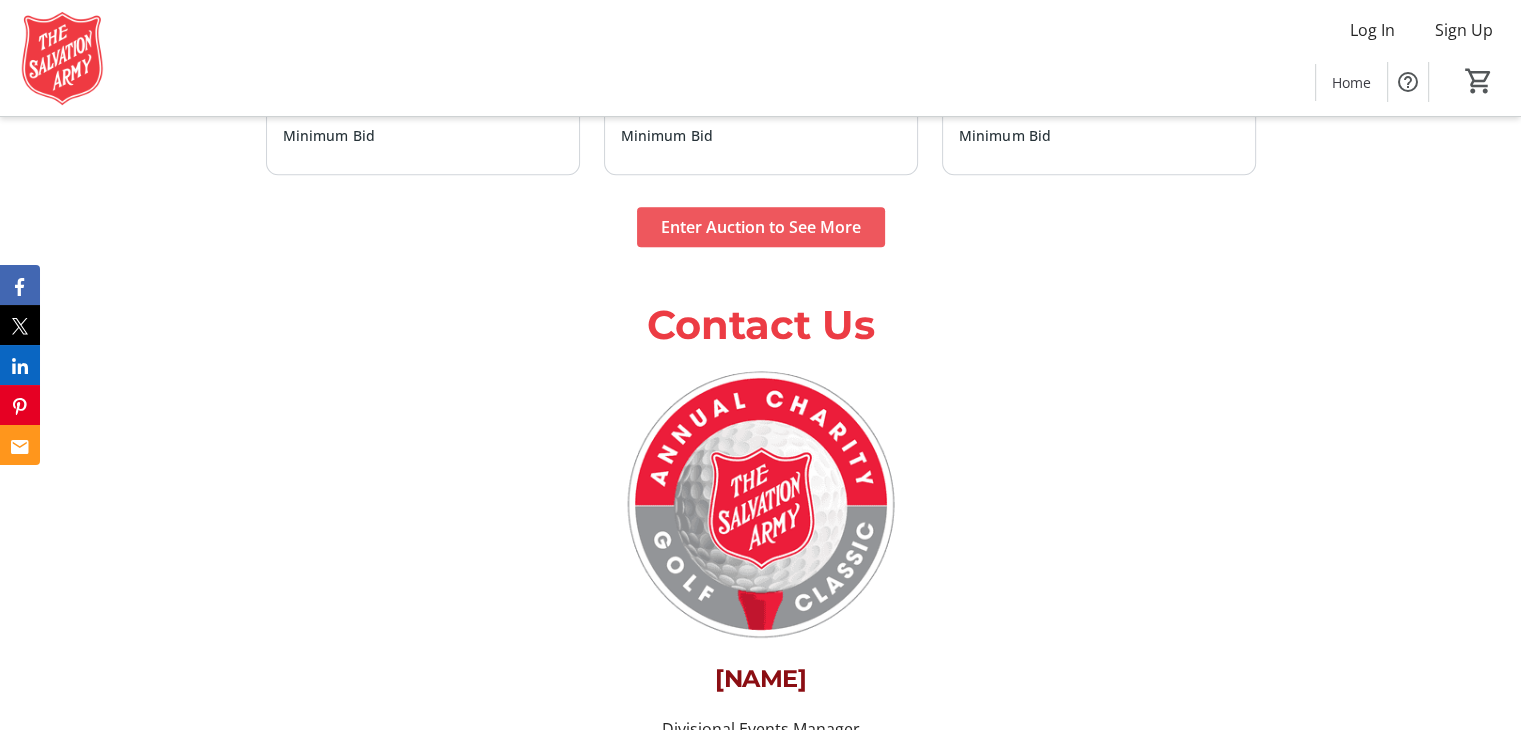click on "Enter Auction to See More" at bounding box center (761, 227) 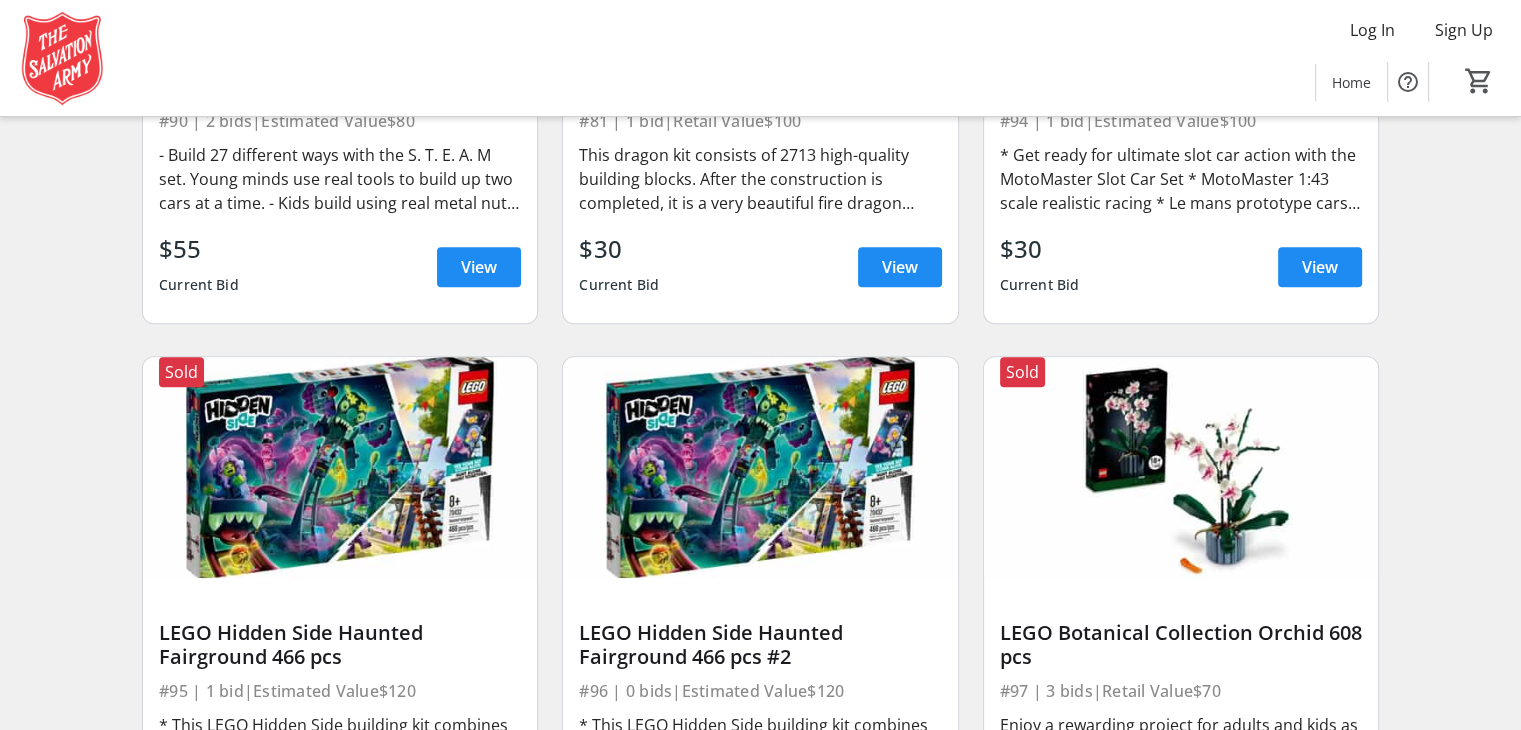 scroll, scrollTop: 9109, scrollLeft: 0, axis: vertical 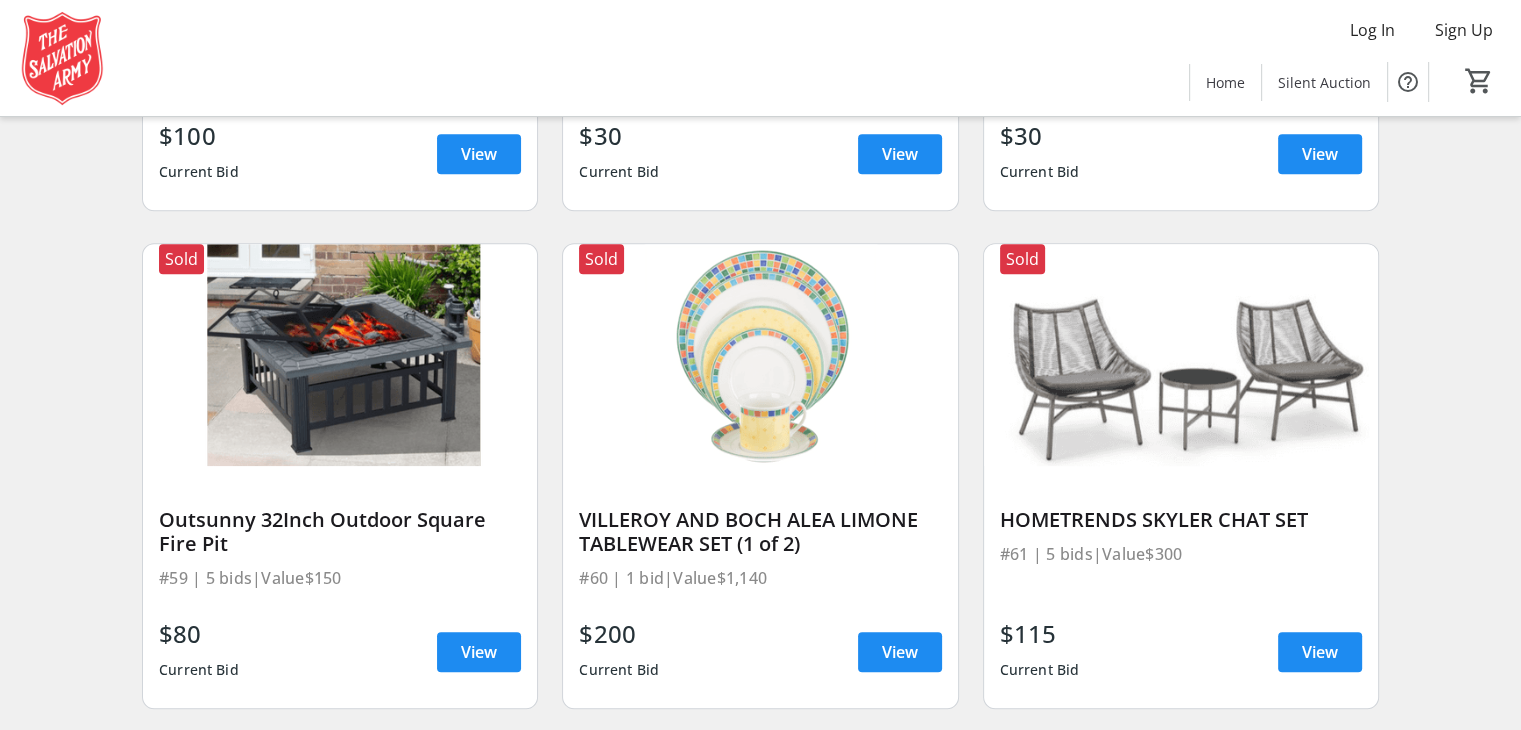 drag, startPoint x: 256, startPoint y: 543, endPoint x: 160, endPoint y: 523, distance: 98.0612 